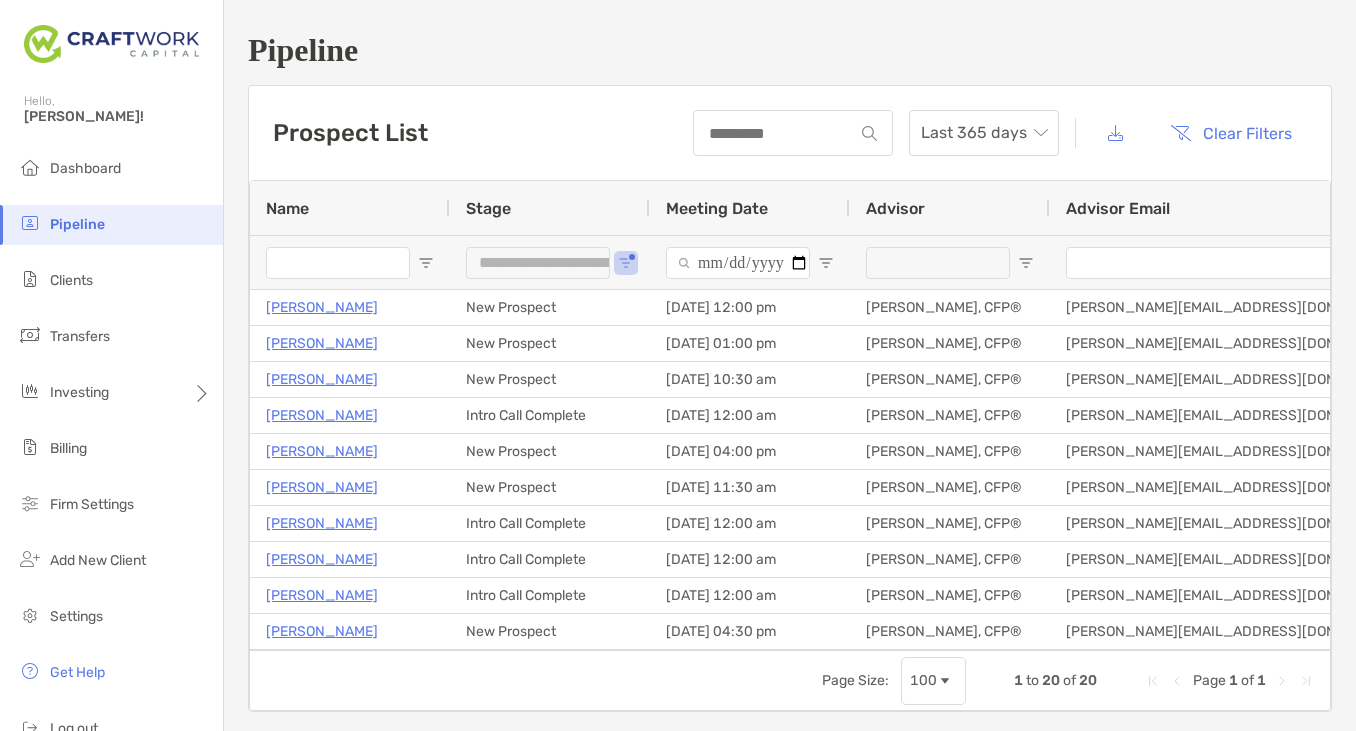 scroll, scrollTop: 0, scrollLeft: 0, axis: both 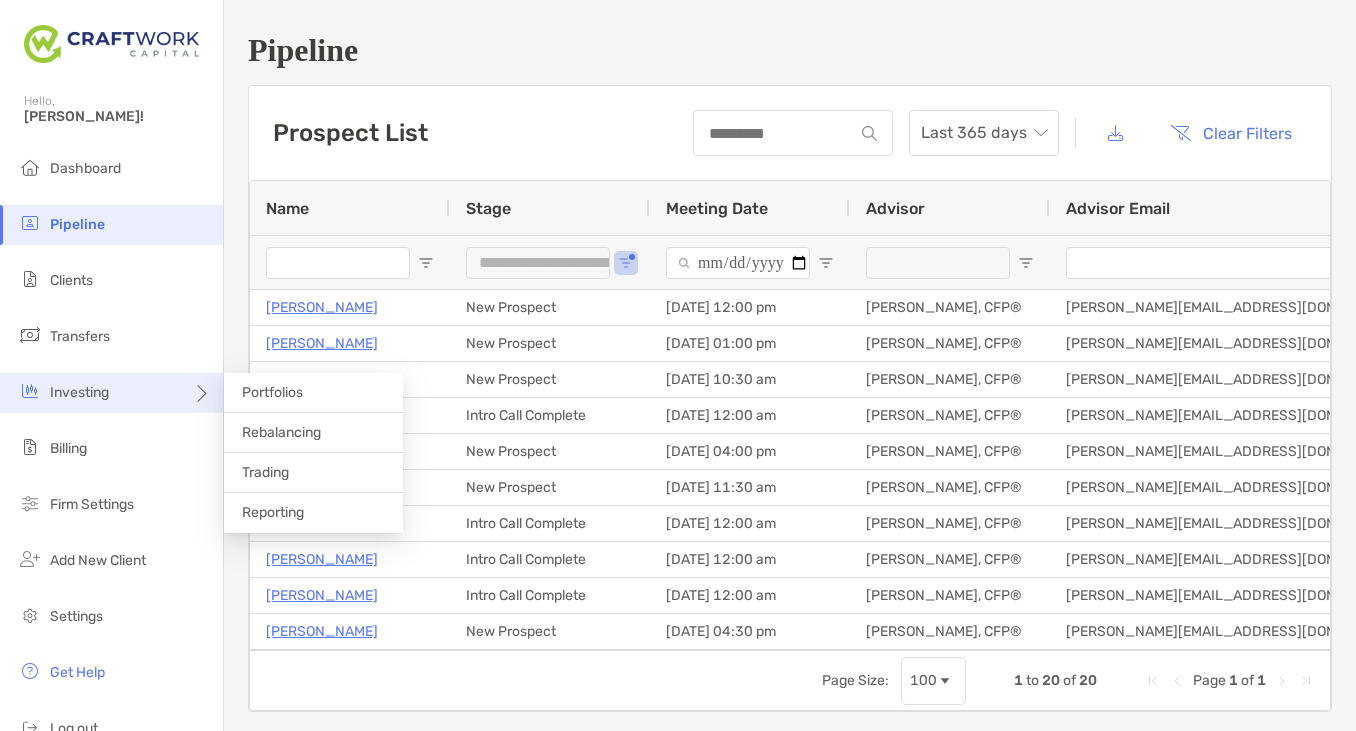 click on "Investing" at bounding box center [111, 393] 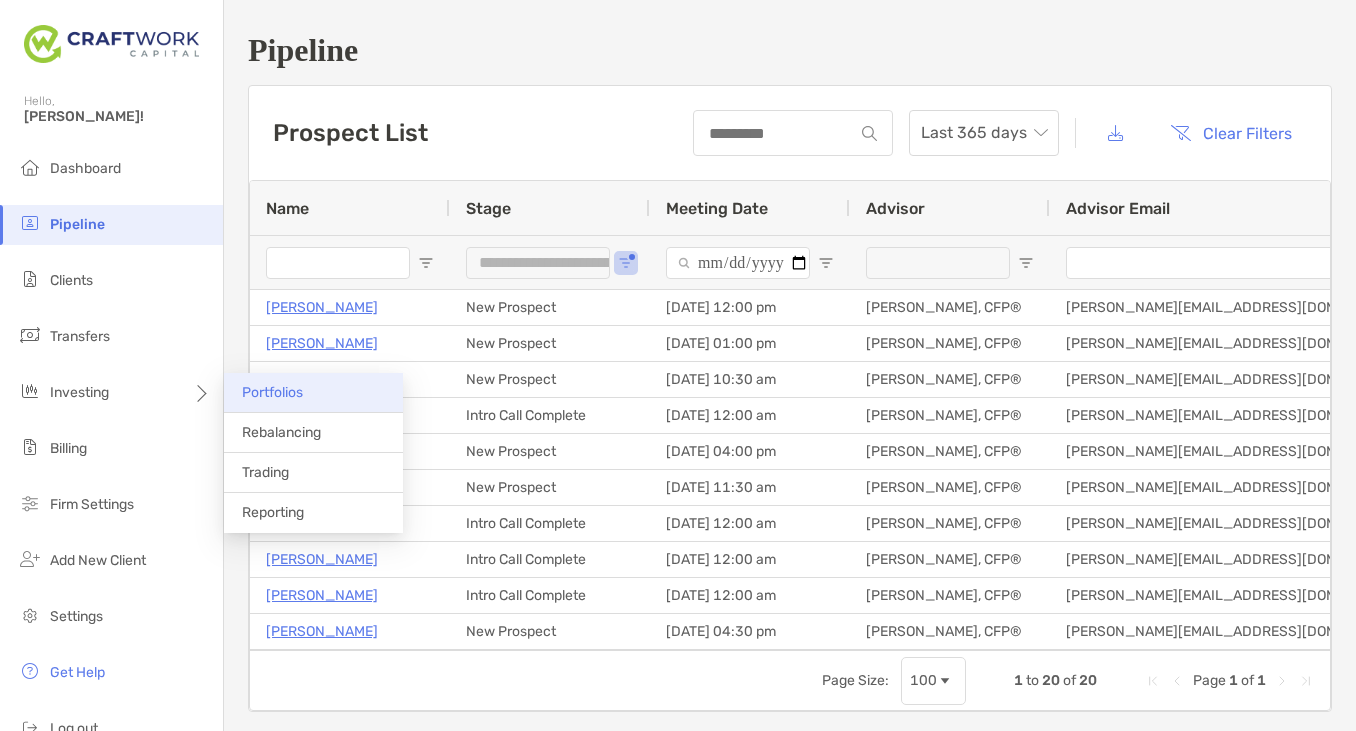 click on "Portfolios" at bounding box center [272, 392] 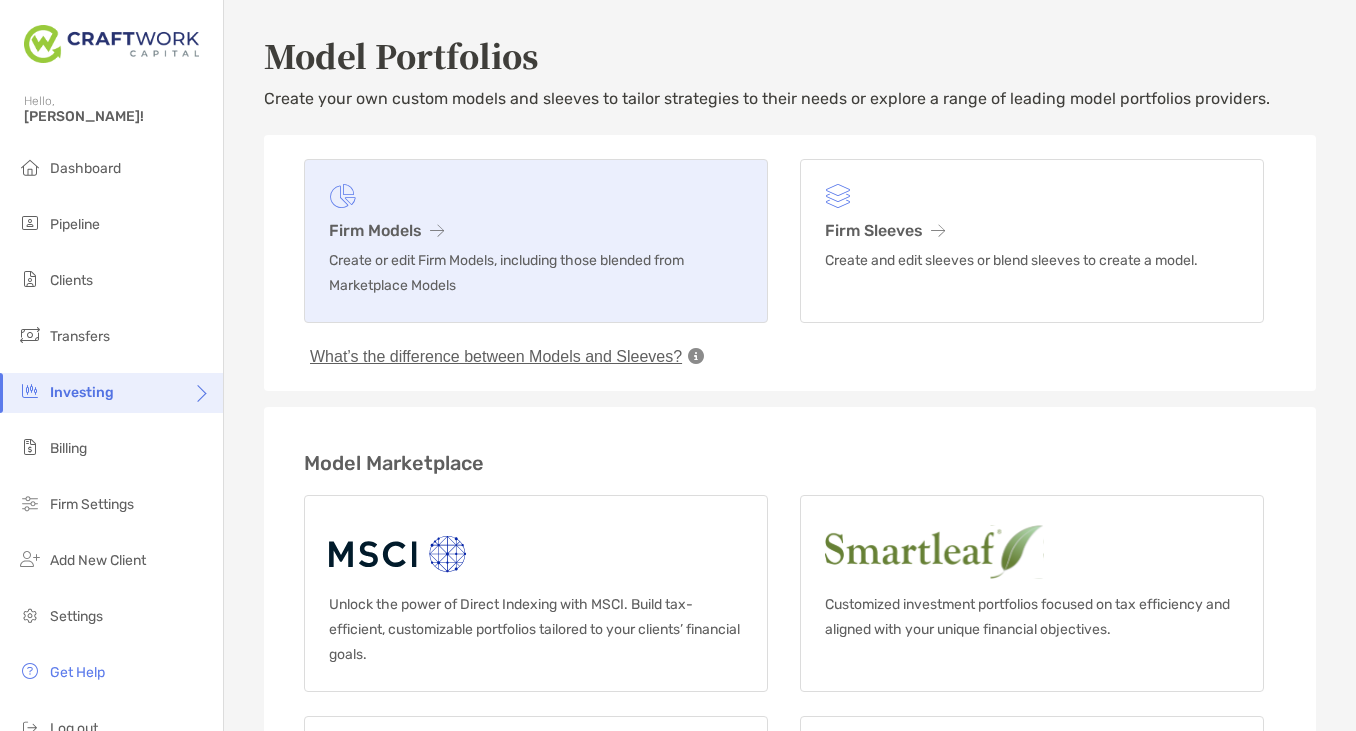 click on "Create or edit Firm Models, including those blended from Marketplace Models" at bounding box center [536, 273] 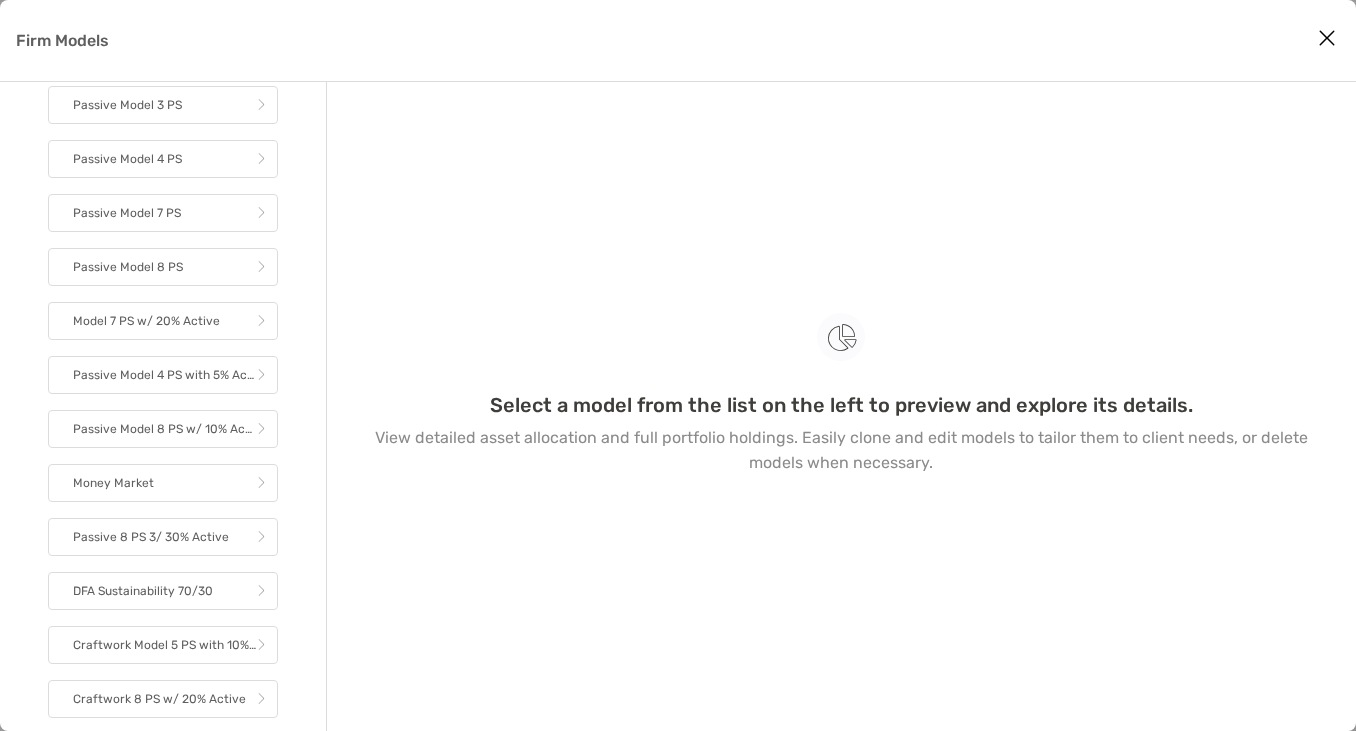 scroll, scrollTop: 1187, scrollLeft: 0, axis: vertical 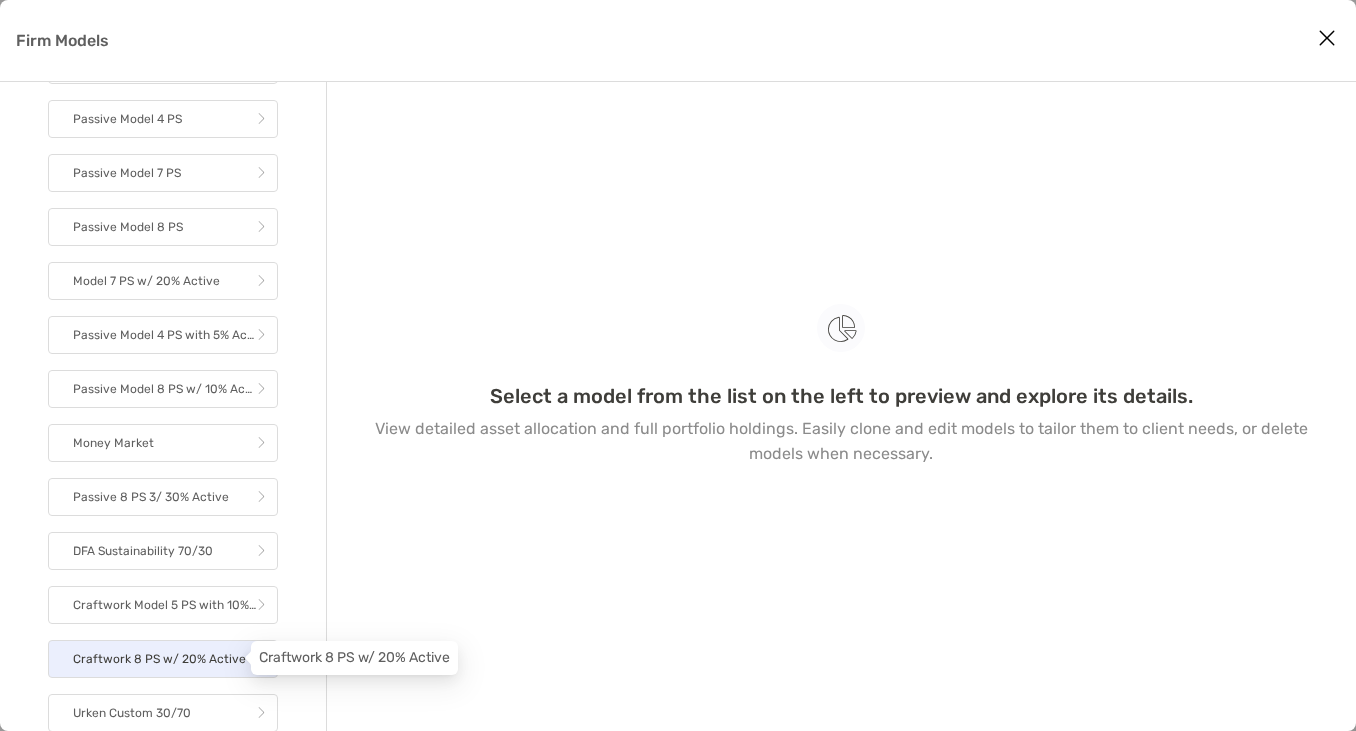 click on "Craftwork 8 PS w/ 20% Active" at bounding box center (159, 659) 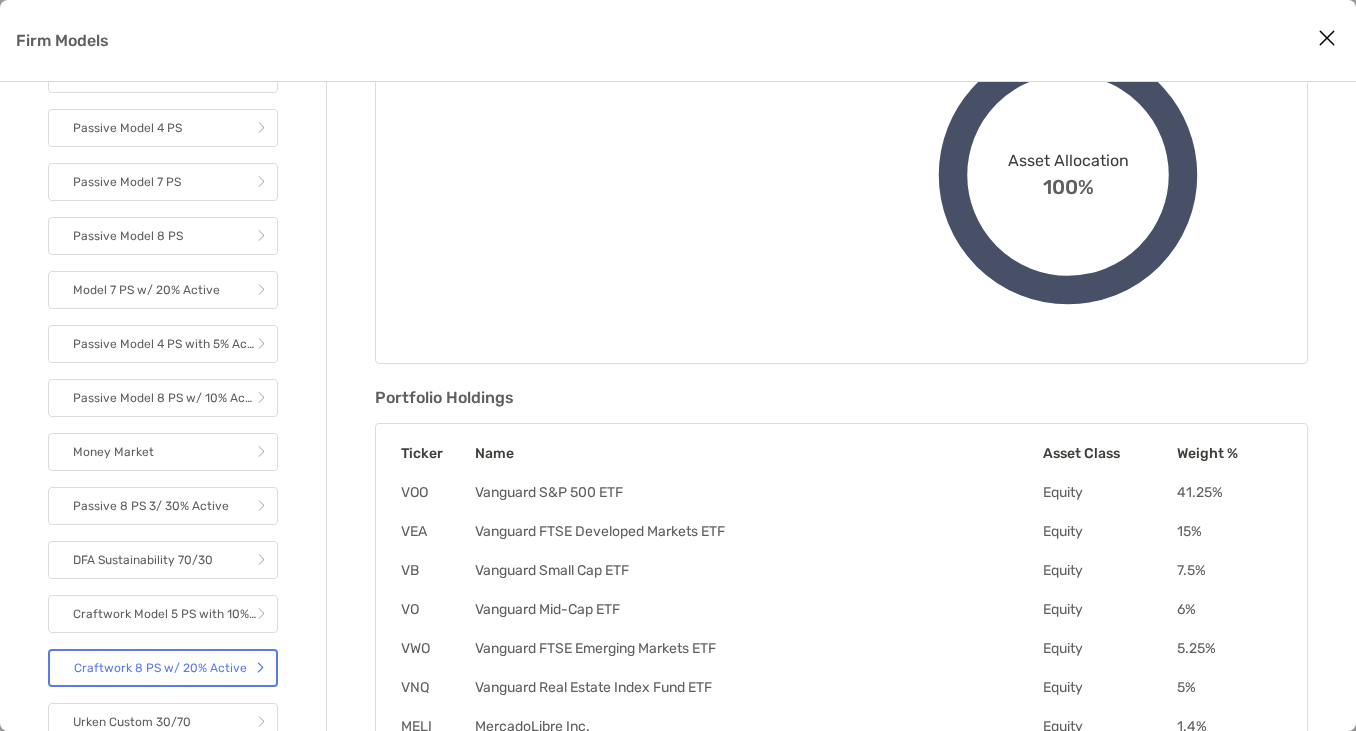 scroll, scrollTop: 0, scrollLeft: 0, axis: both 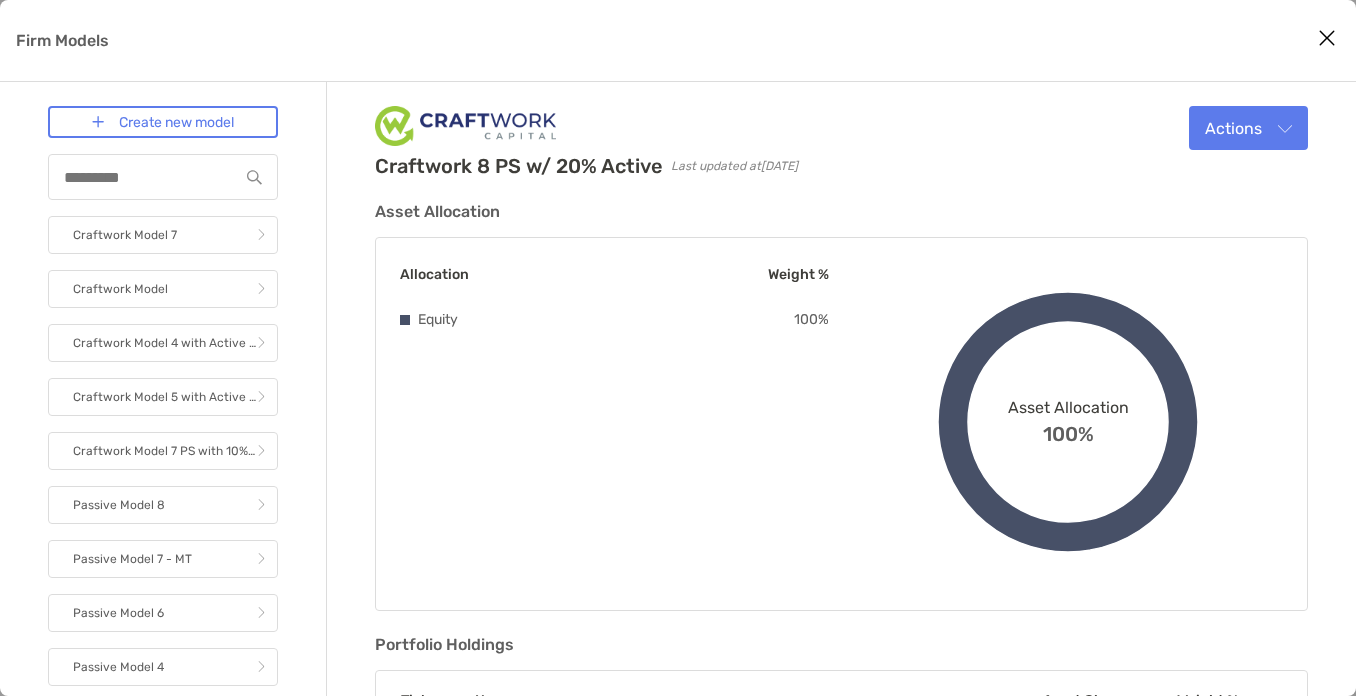click at bounding box center [1327, 38] 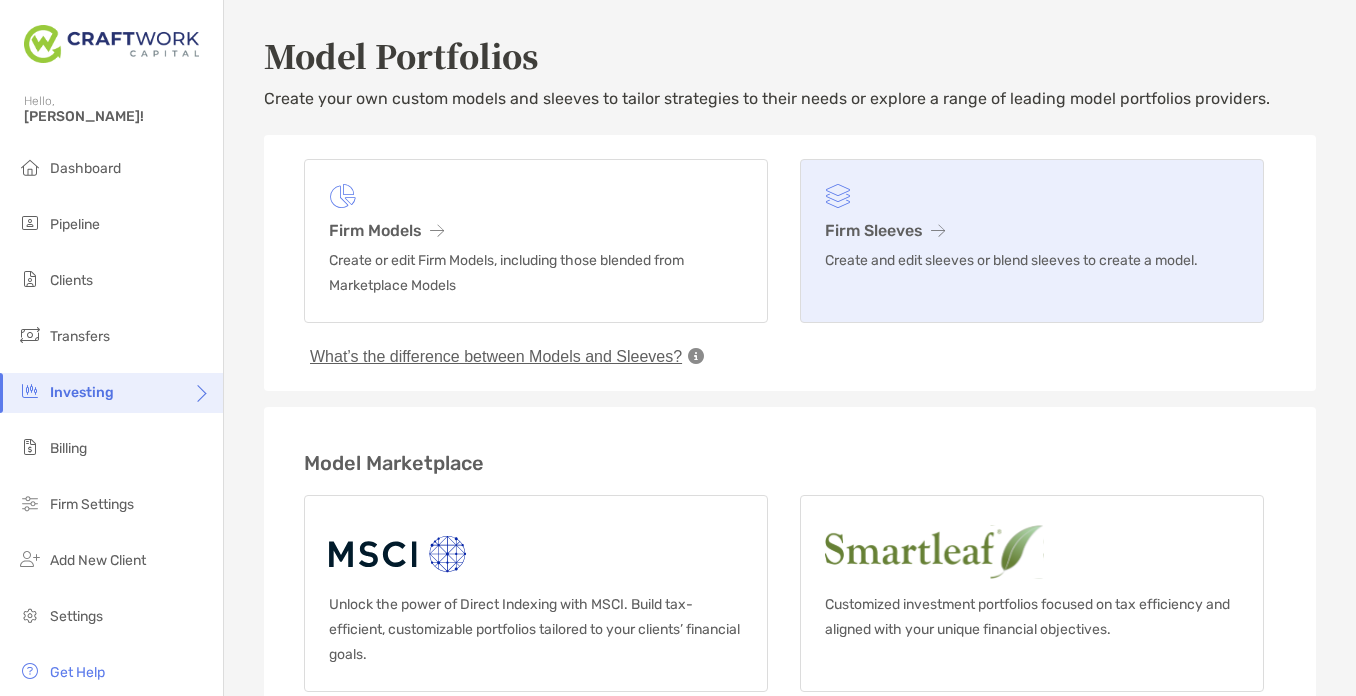click on "Firm Sleeves" at bounding box center [1032, 230] 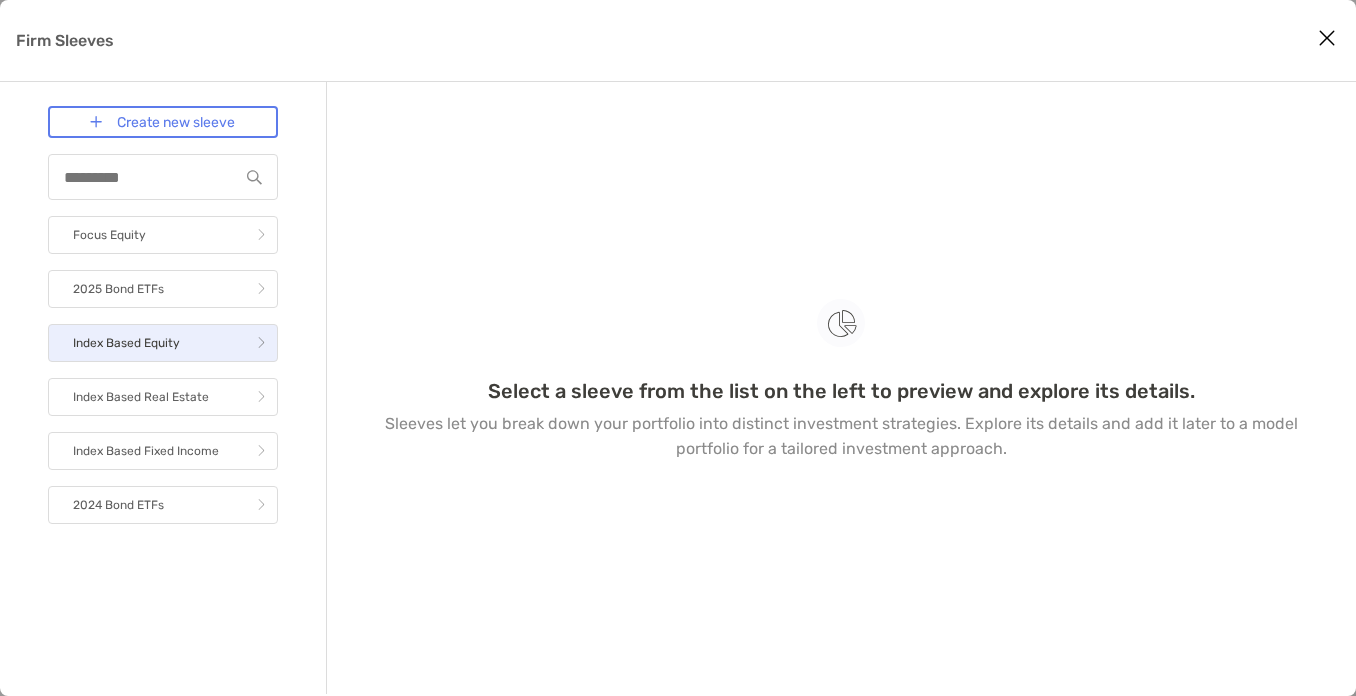 click on "Index Based Equity" at bounding box center (163, 343) 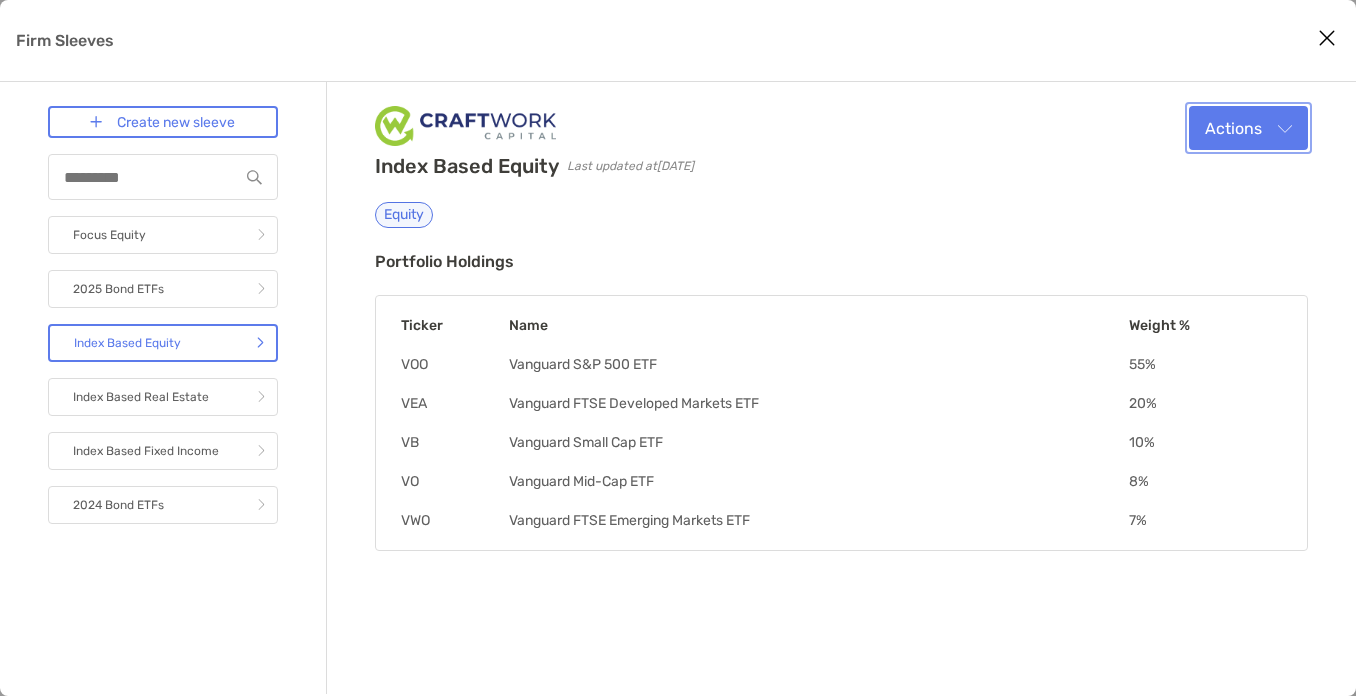 click on "Actions" at bounding box center (1248, 128) 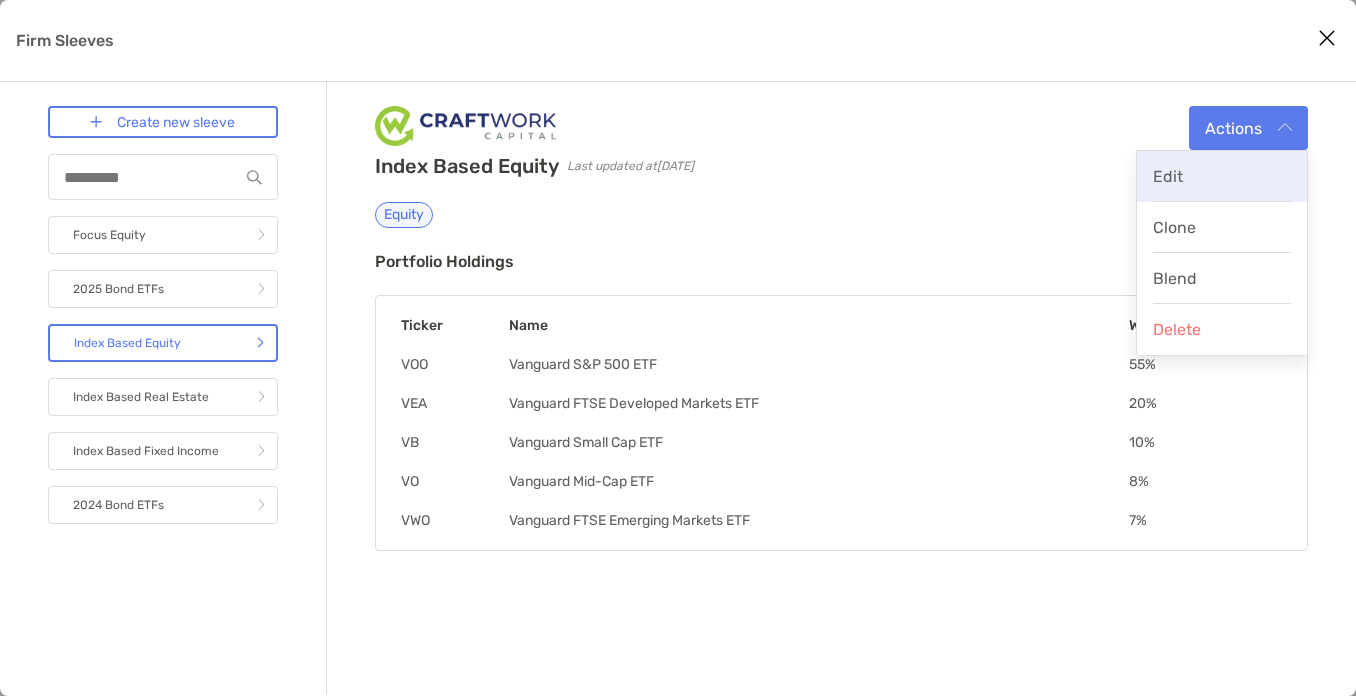 click on "Edit" at bounding box center (1222, 176) 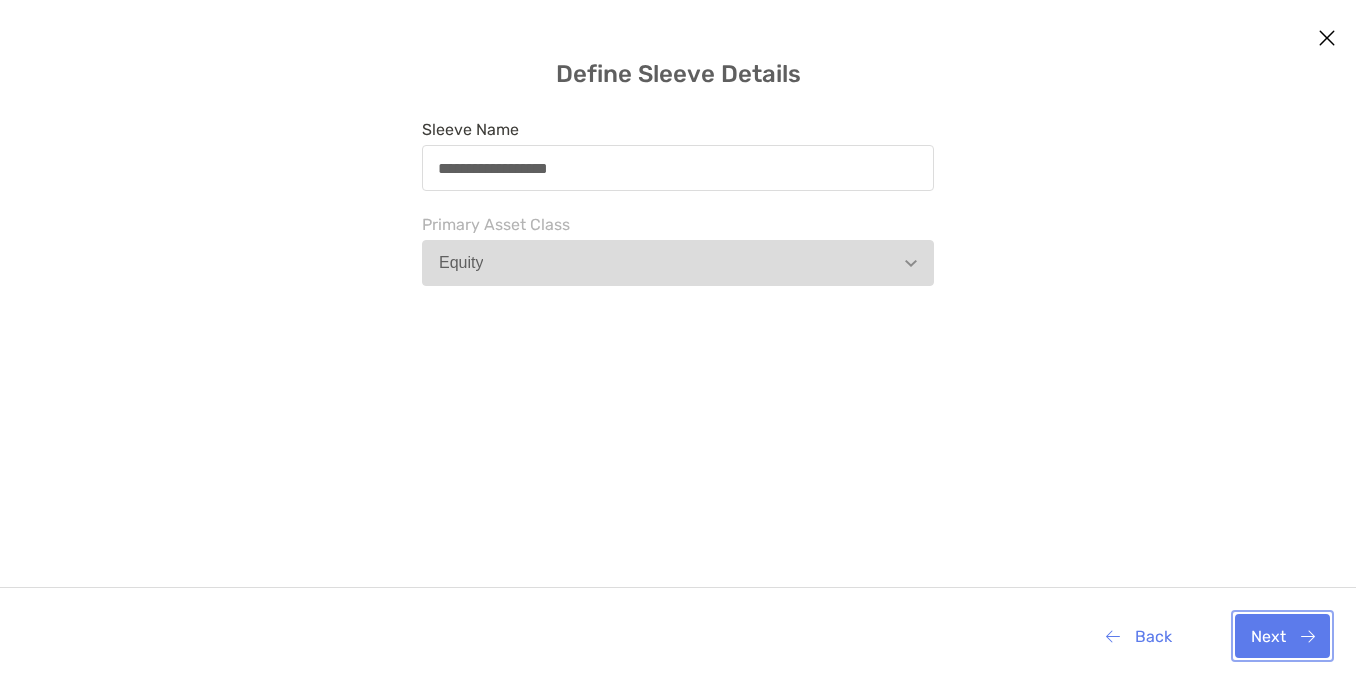 click on "Next" at bounding box center [1282, 636] 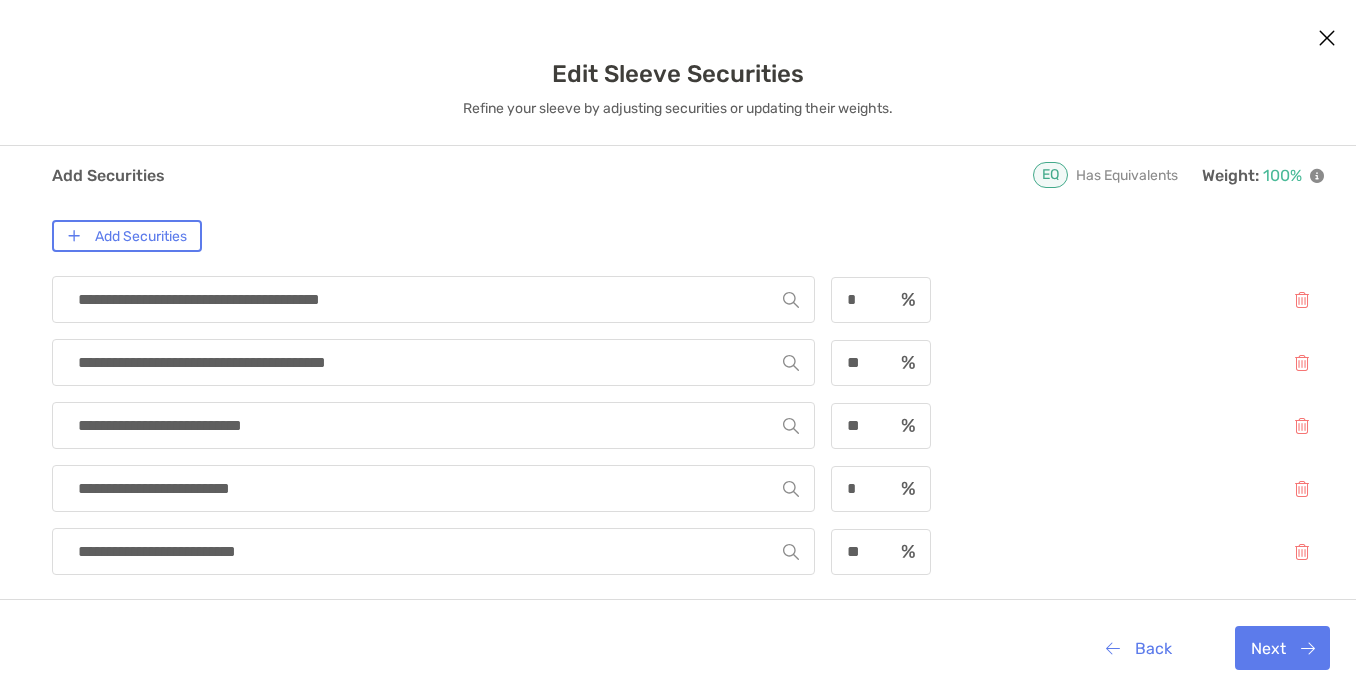 scroll, scrollTop: 110, scrollLeft: 0, axis: vertical 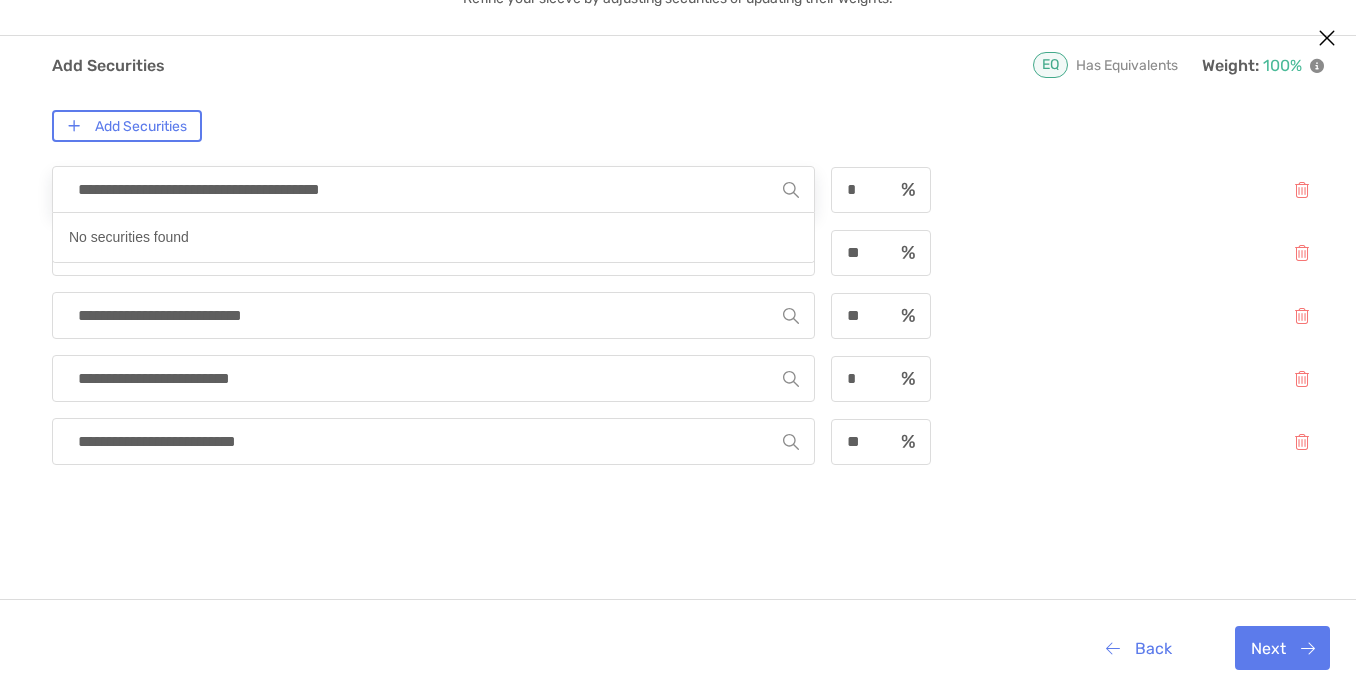 click on "**********" at bounding box center [425, 189] 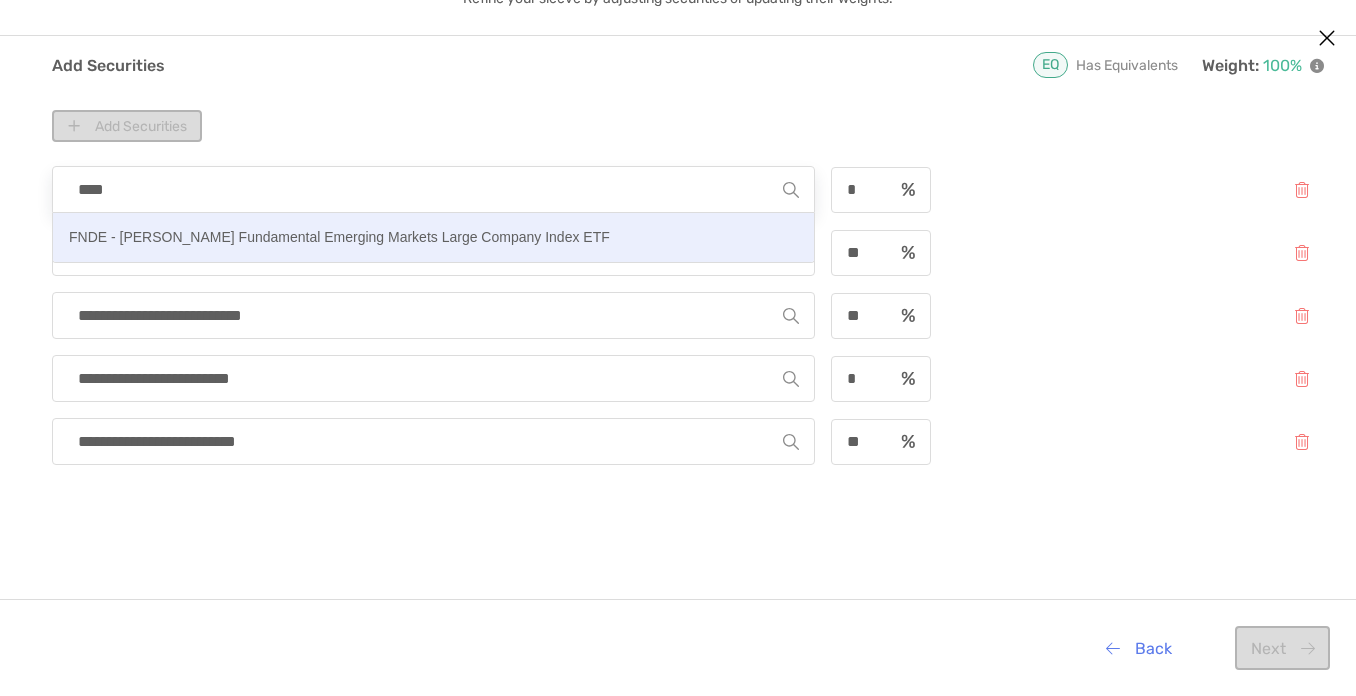 click on "FNDE - [PERSON_NAME] Fundamental Emerging Markets Large Company Index ETF" at bounding box center (339, 237) 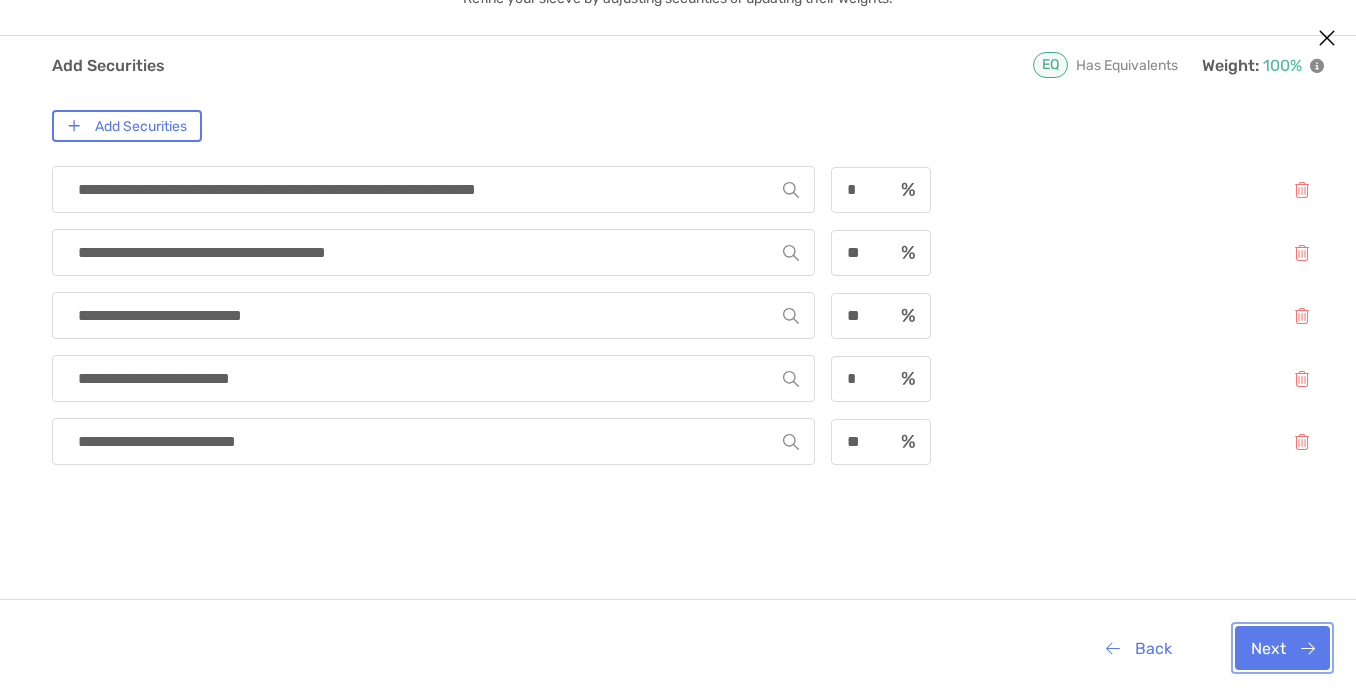 click on "Next" at bounding box center (1282, 648) 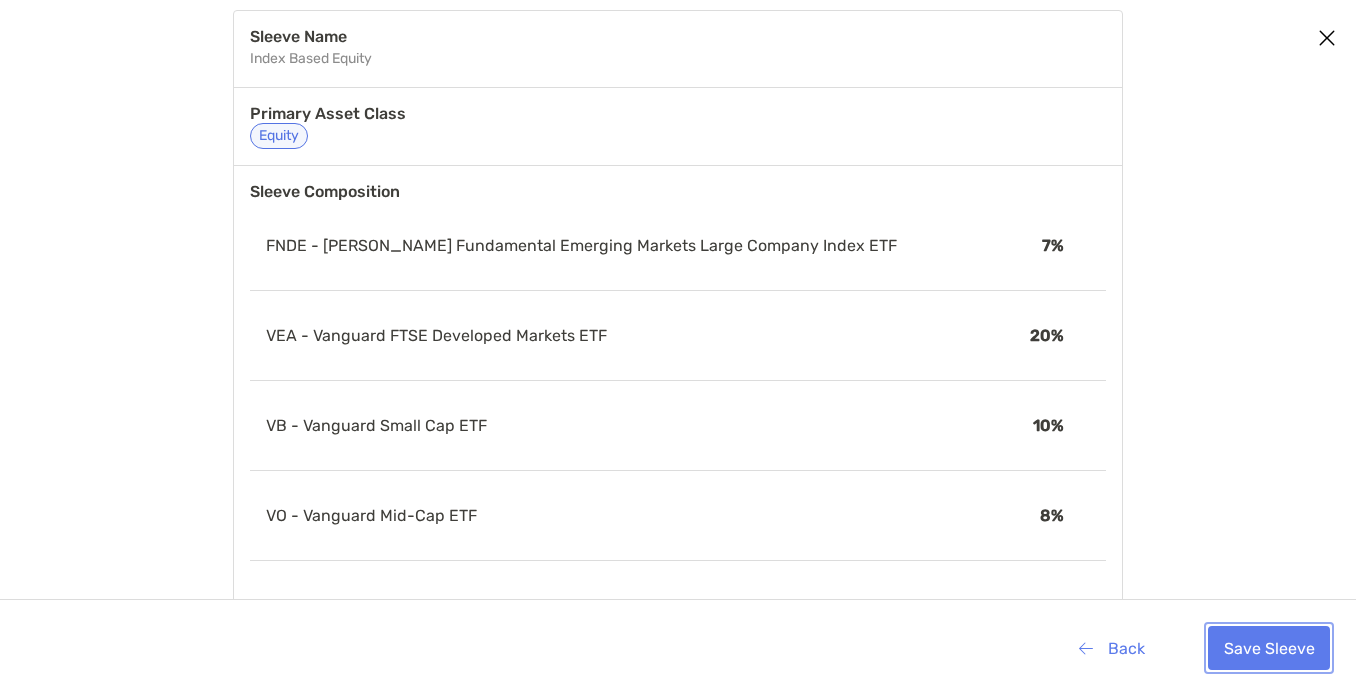 click on "Save Sleeve" at bounding box center (1269, 648) 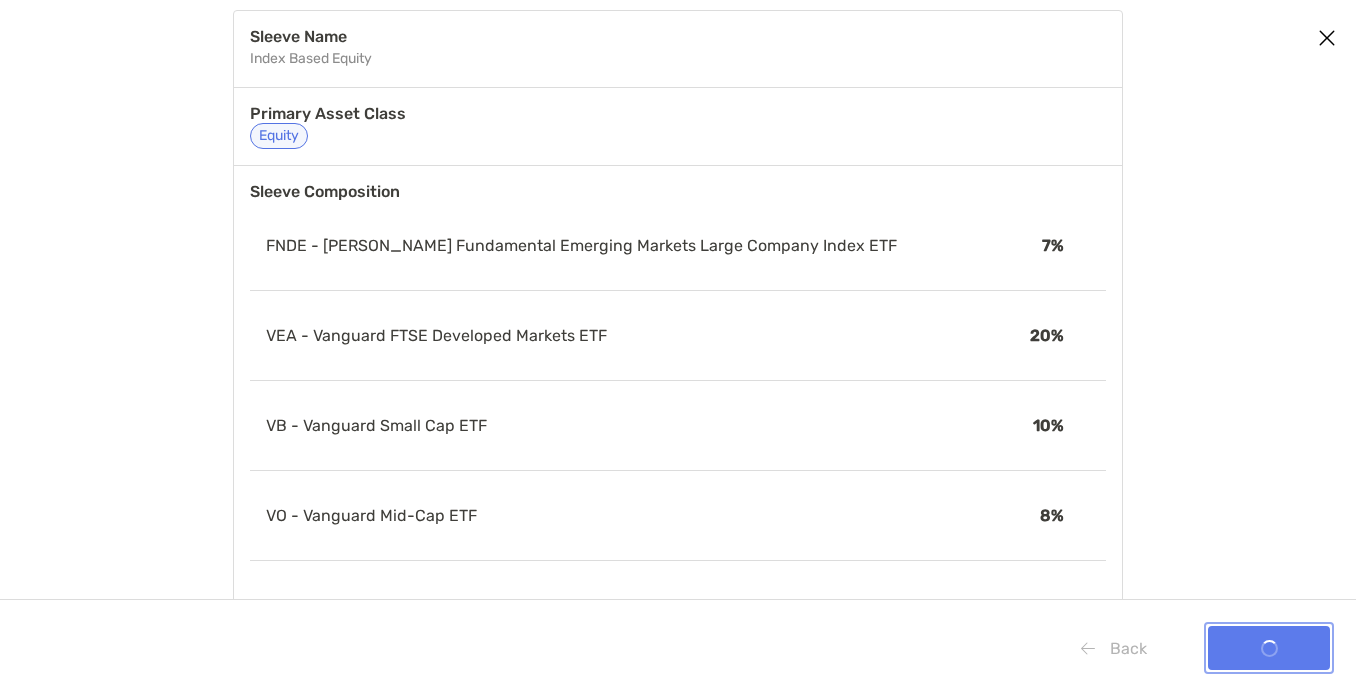 scroll, scrollTop: 0, scrollLeft: 0, axis: both 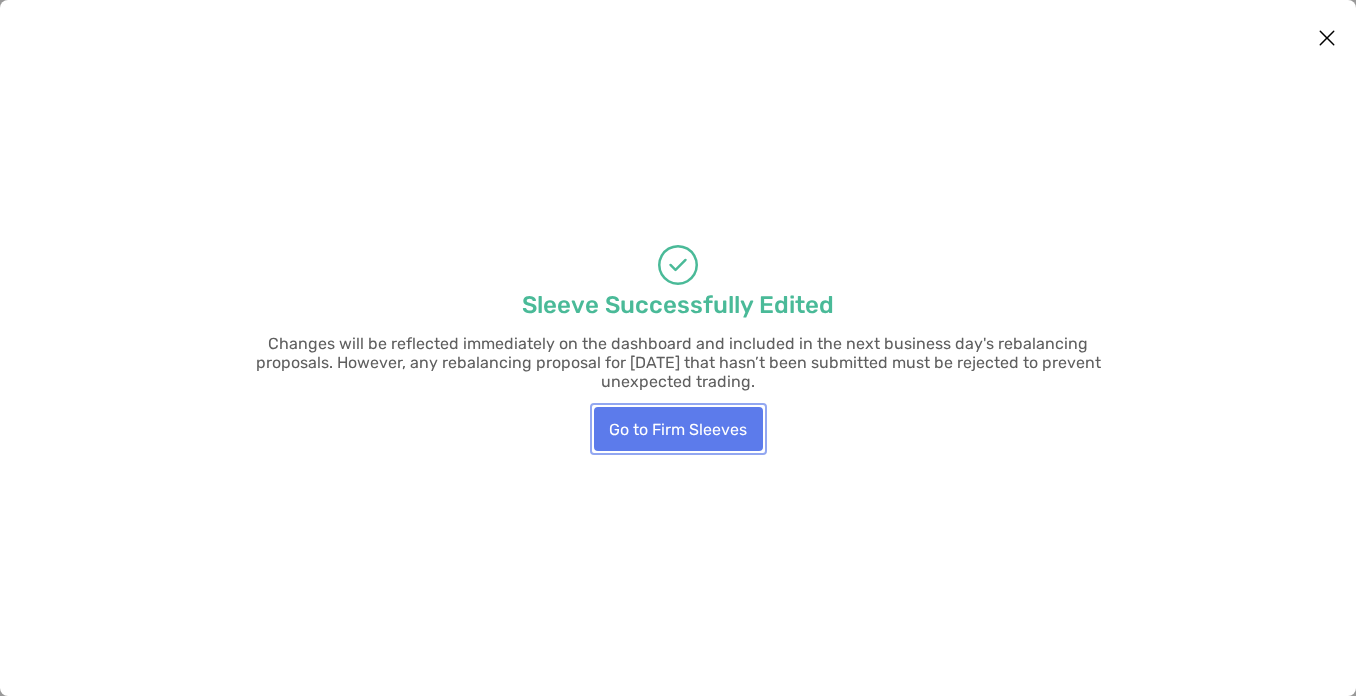 click on "Go to Firm Sleeves" at bounding box center (678, 429) 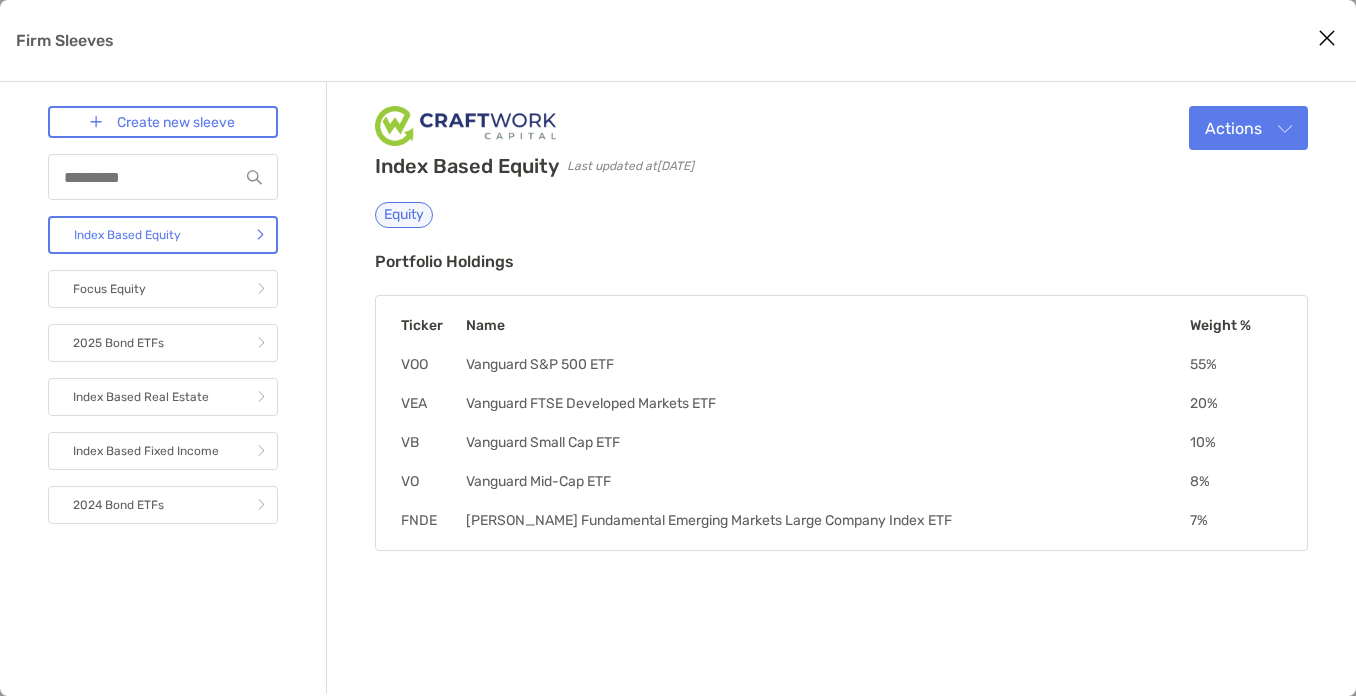 click at bounding box center (1327, 38) 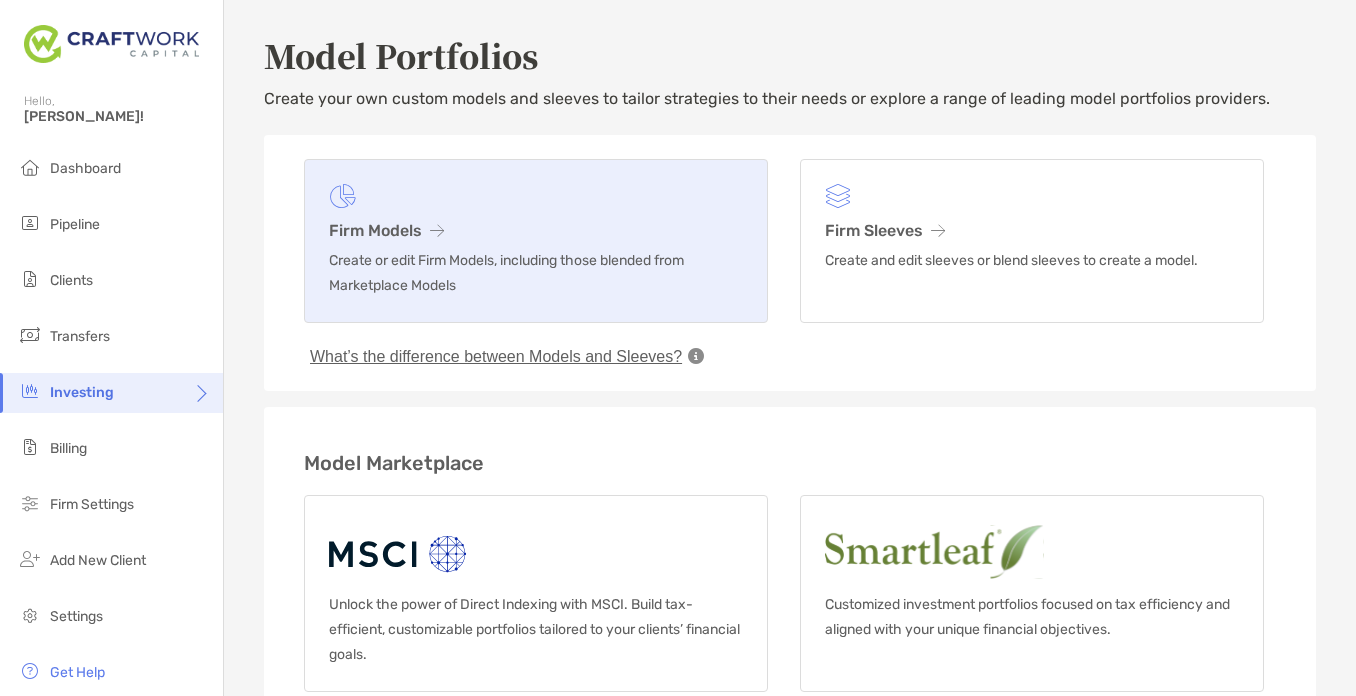 click on "Firm Models" at bounding box center (536, 230) 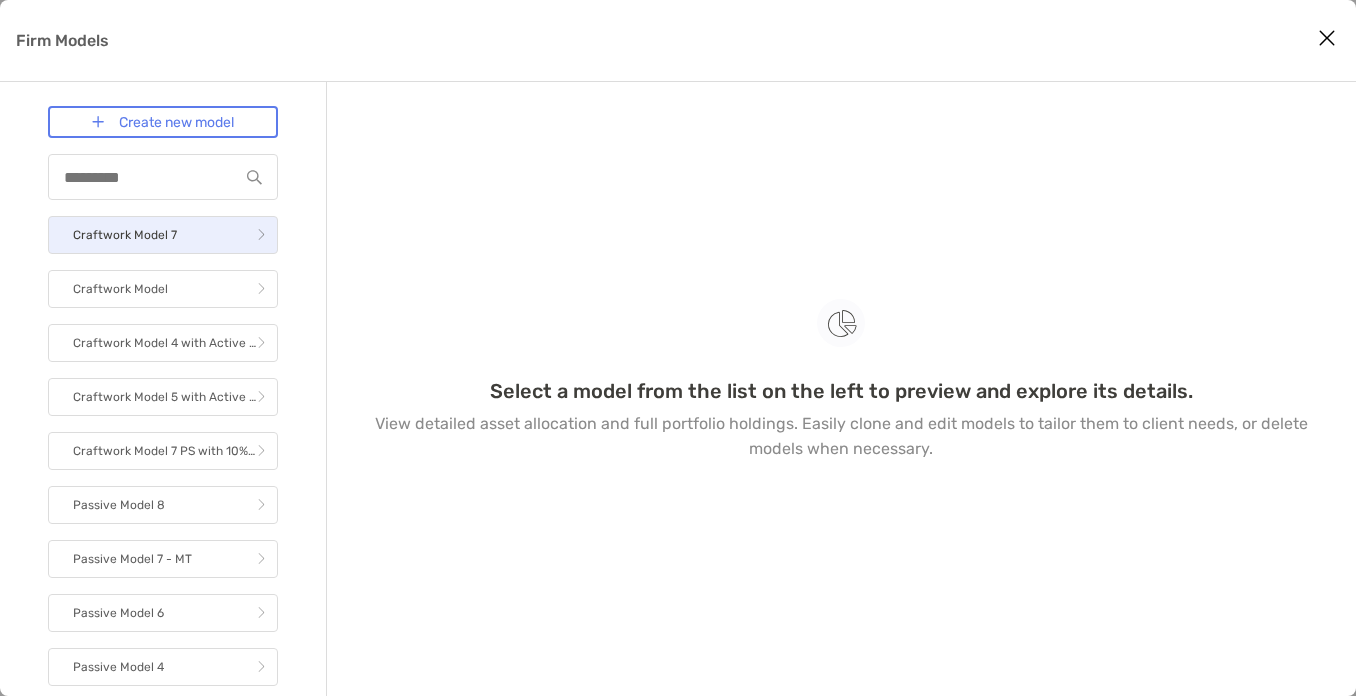 click on "Craftwork Model 7" at bounding box center (125, 235) 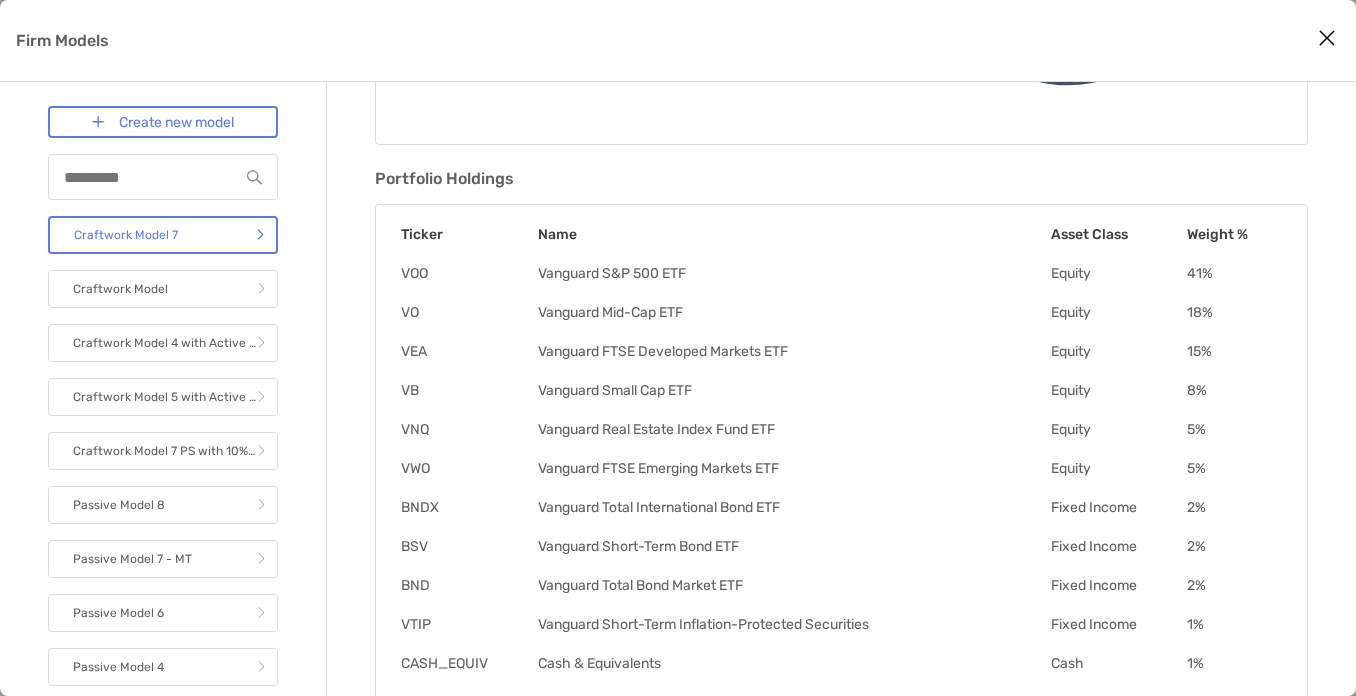 scroll, scrollTop: 545, scrollLeft: 0, axis: vertical 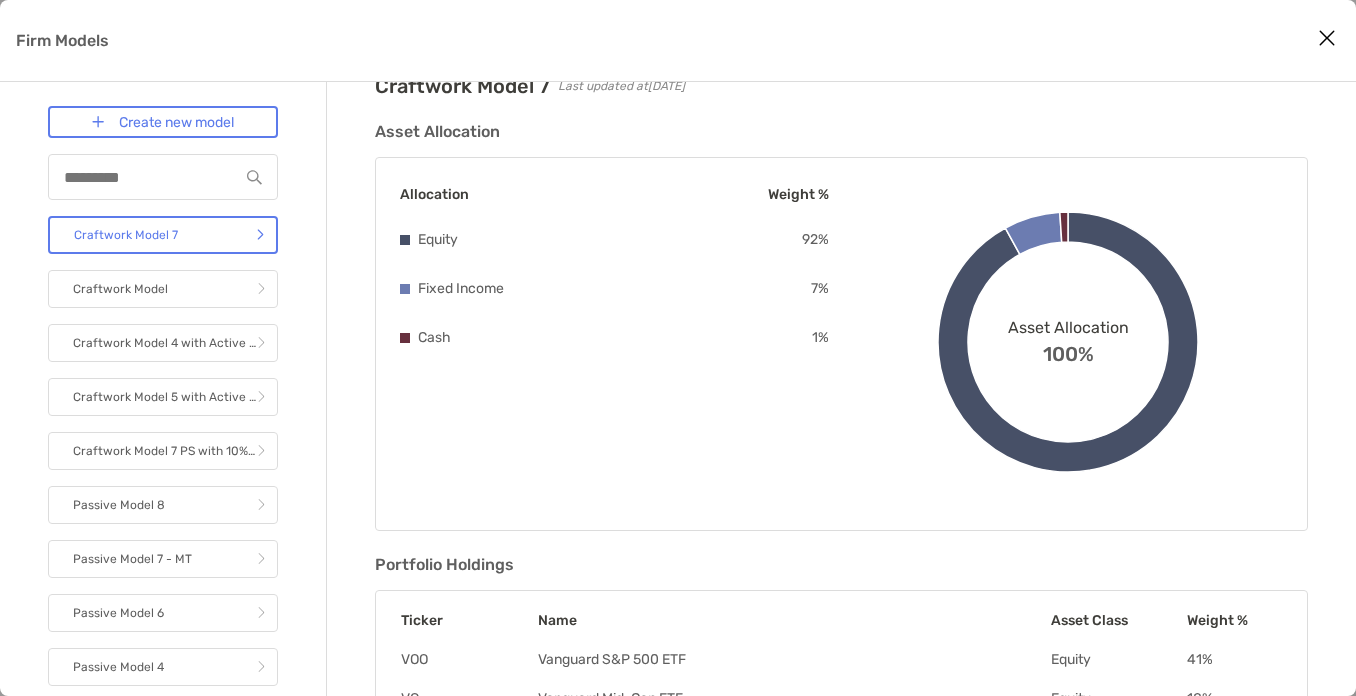 click at bounding box center (1327, 38) 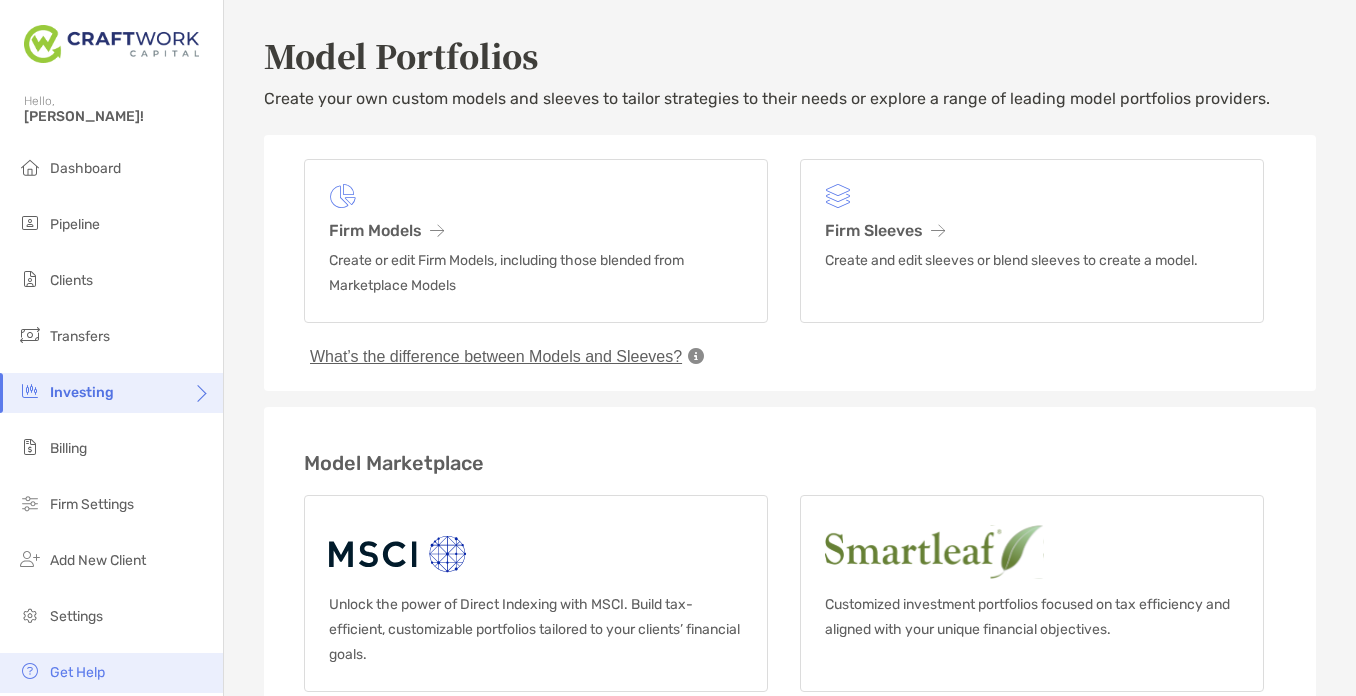 scroll, scrollTop: 68, scrollLeft: 0, axis: vertical 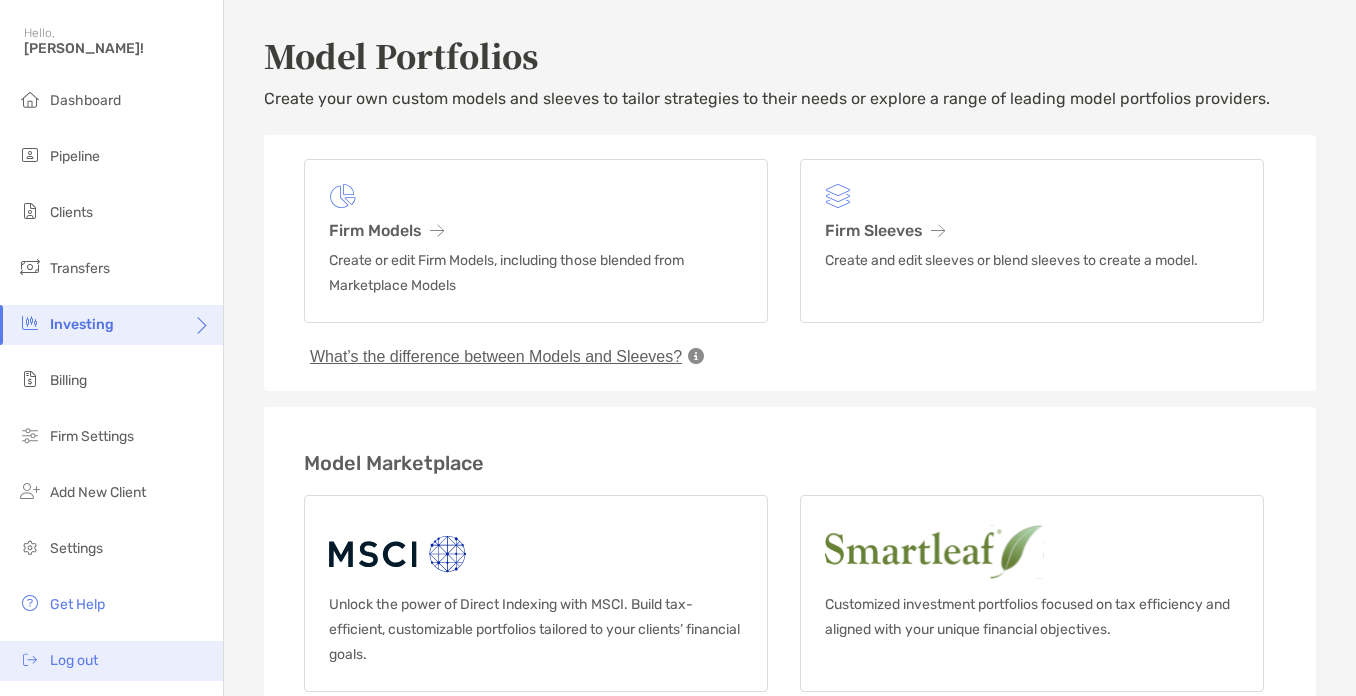 click on "Log out" at bounding box center (74, 660) 